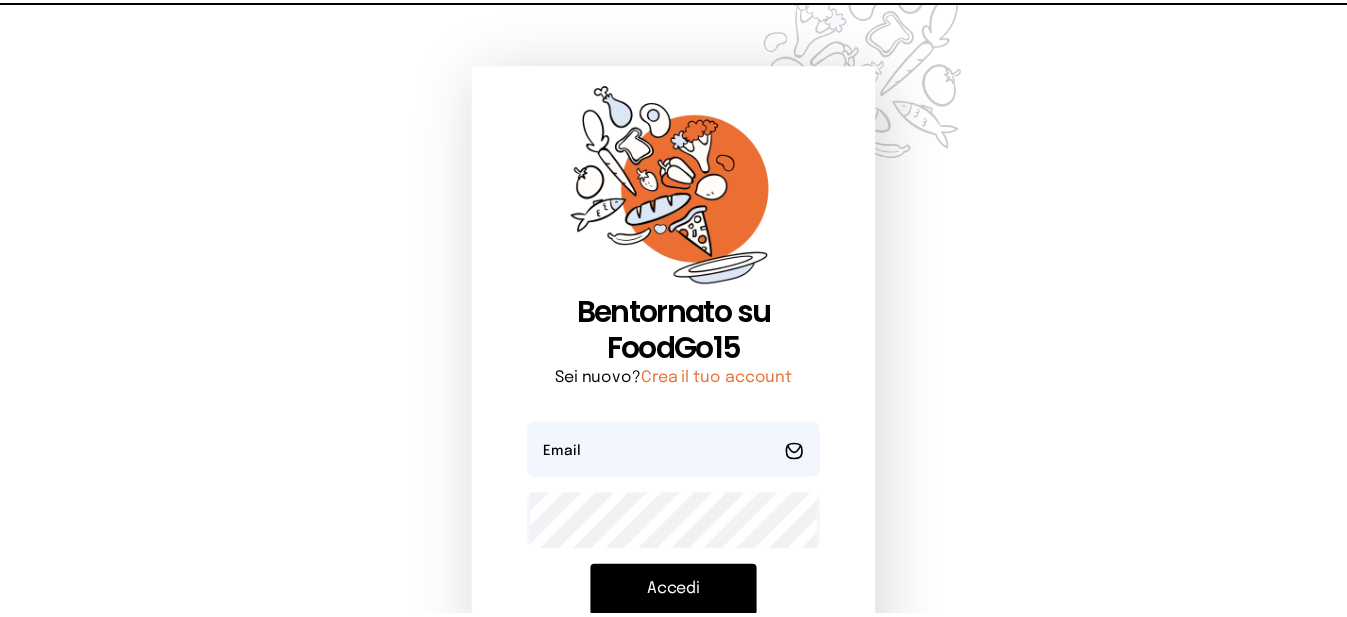 scroll, scrollTop: 0, scrollLeft: 0, axis: both 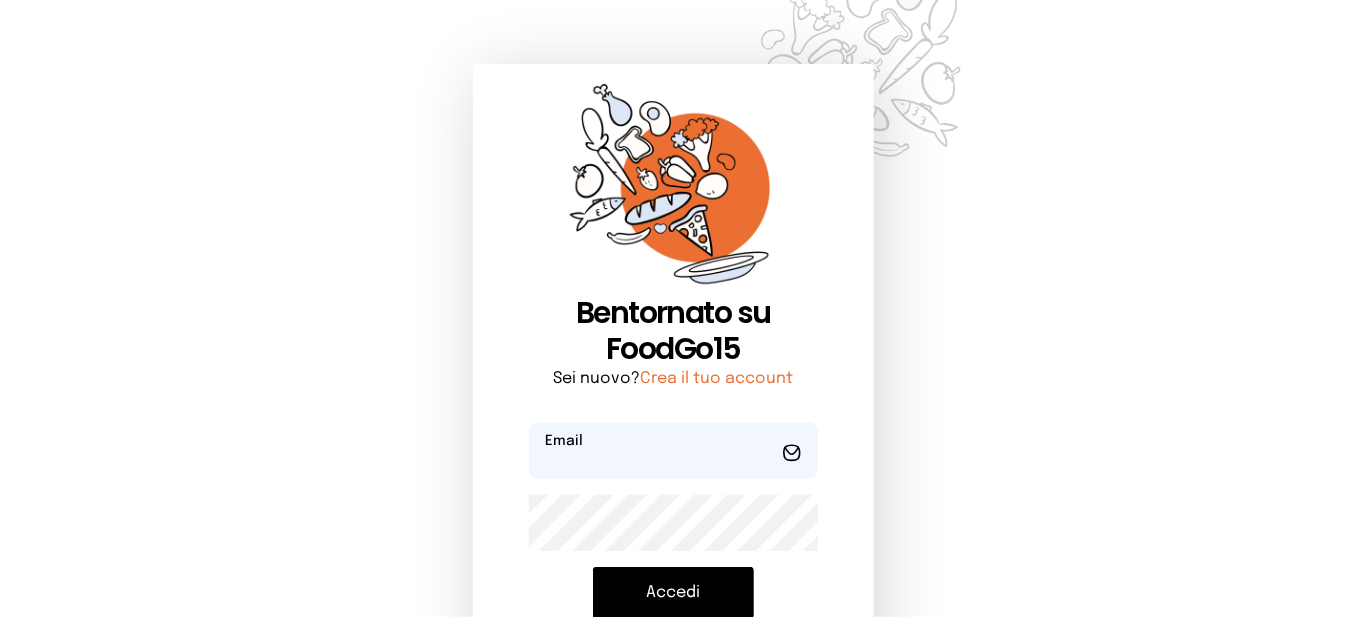 type on "**********" 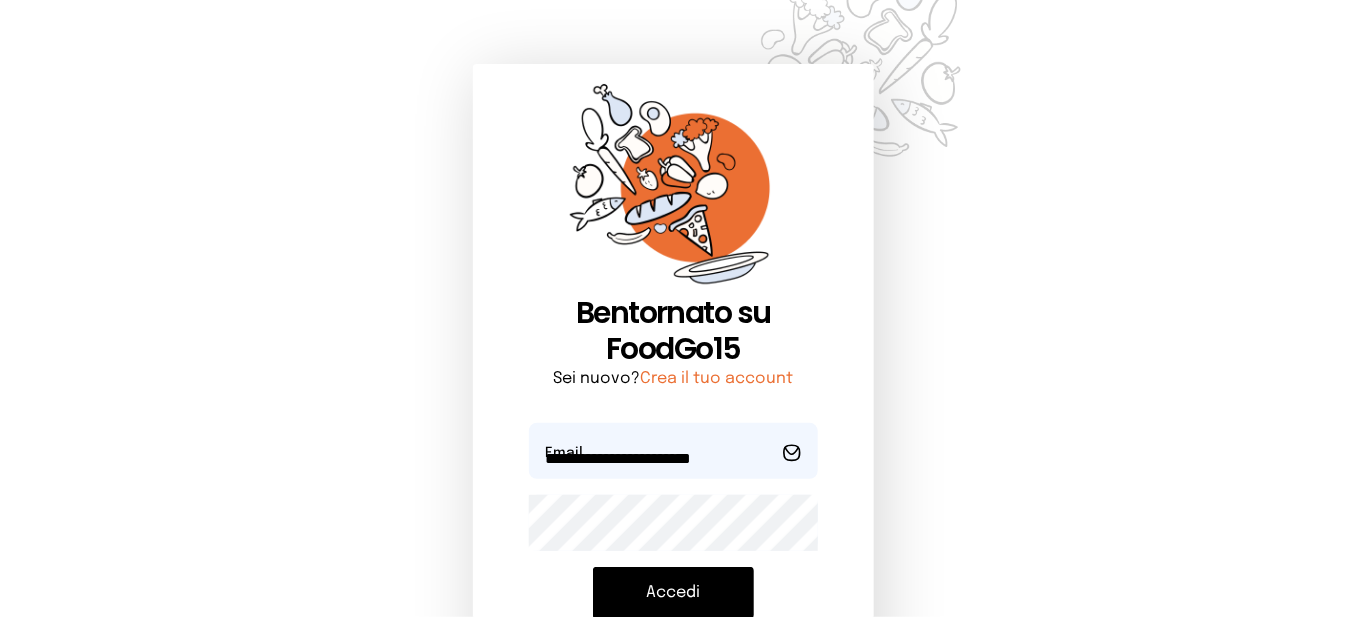 click on "Accedi" at bounding box center [673, 593] 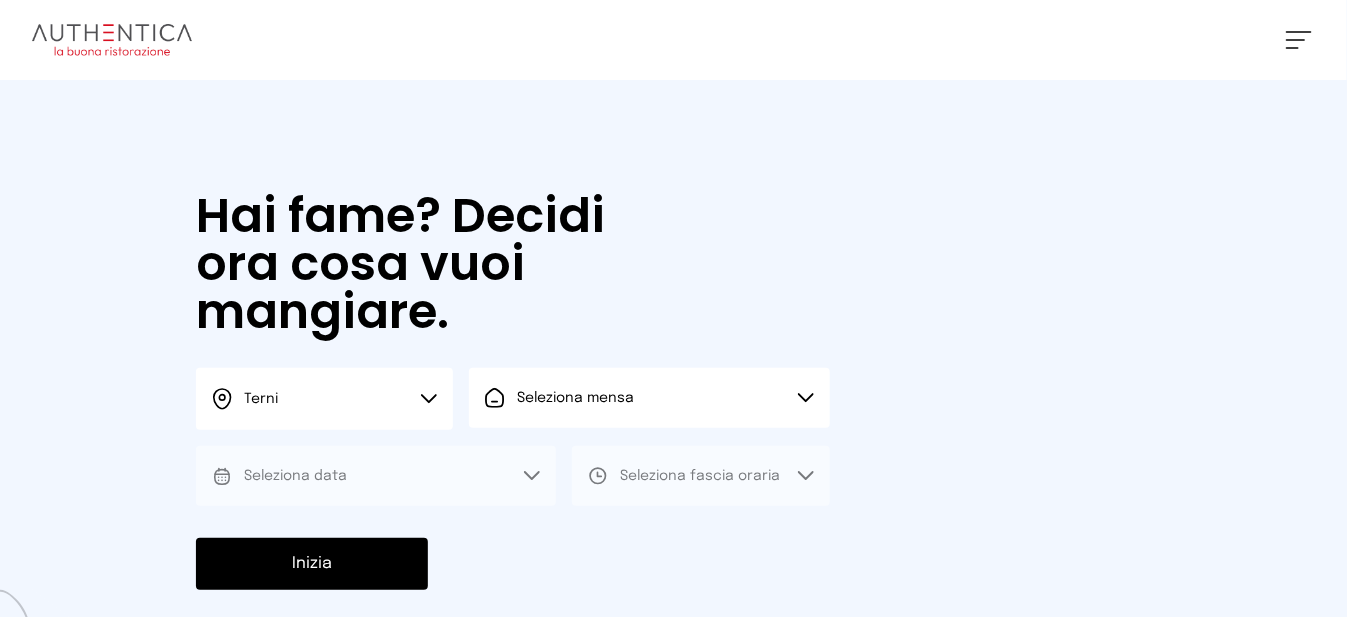 click on "Seleziona data" at bounding box center [376, 476] 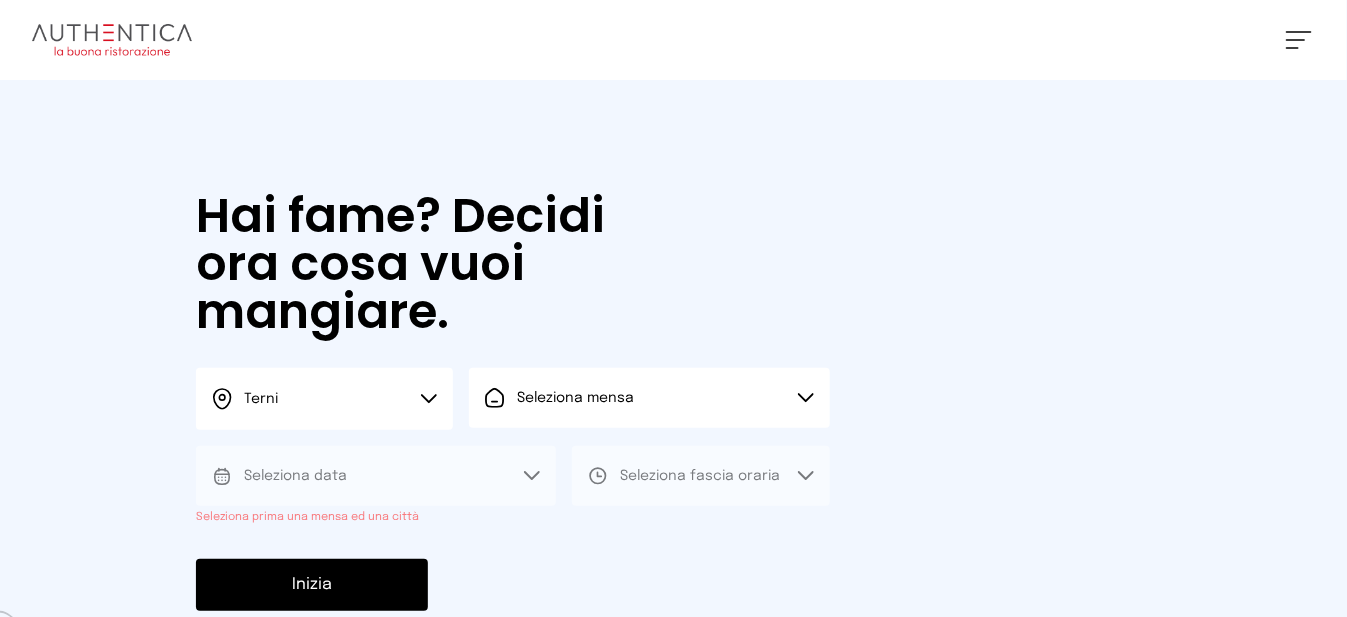 click on "Seleziona mensa" at bounding box center (649, 398) 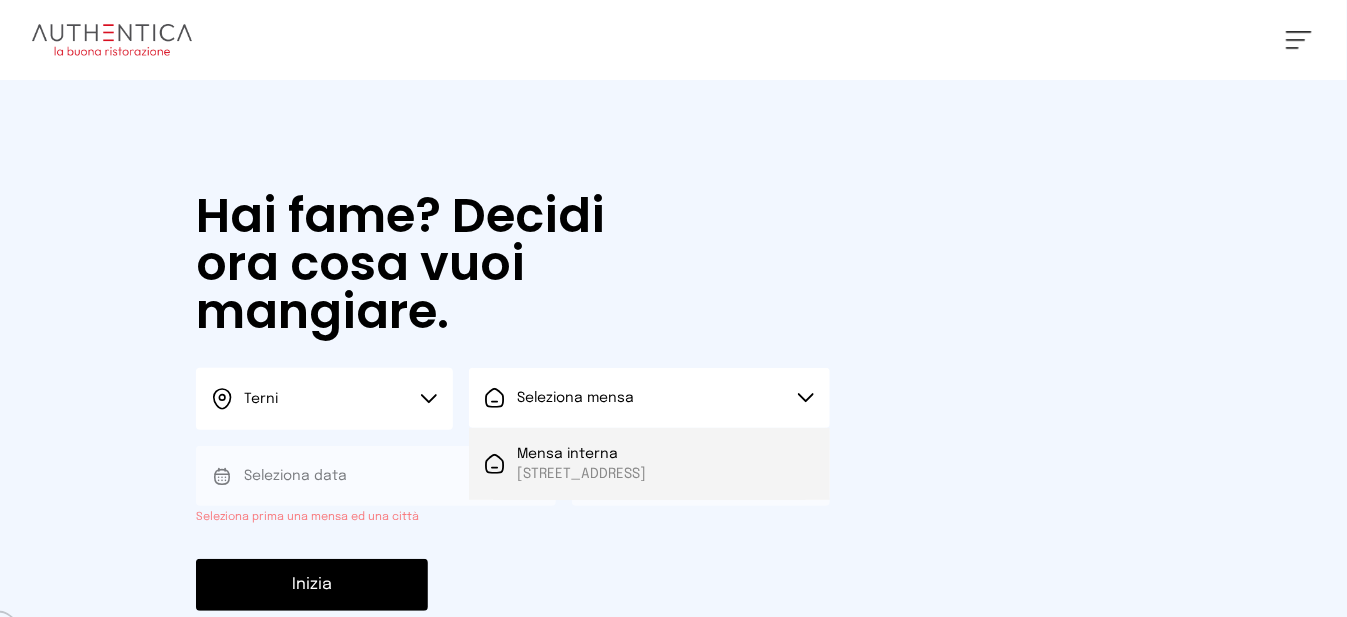 click on "Mensa interna" at bounding box center [581, 454] 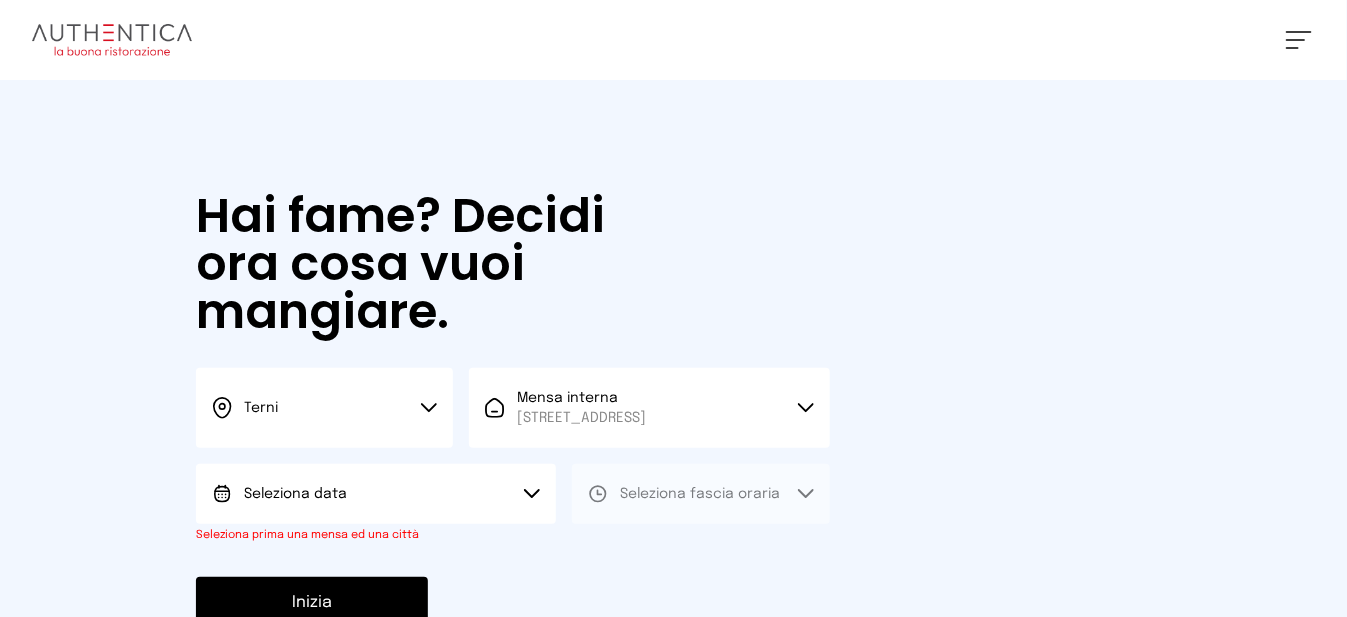 click on "Seleziona data" at bounding box center [376, 494] 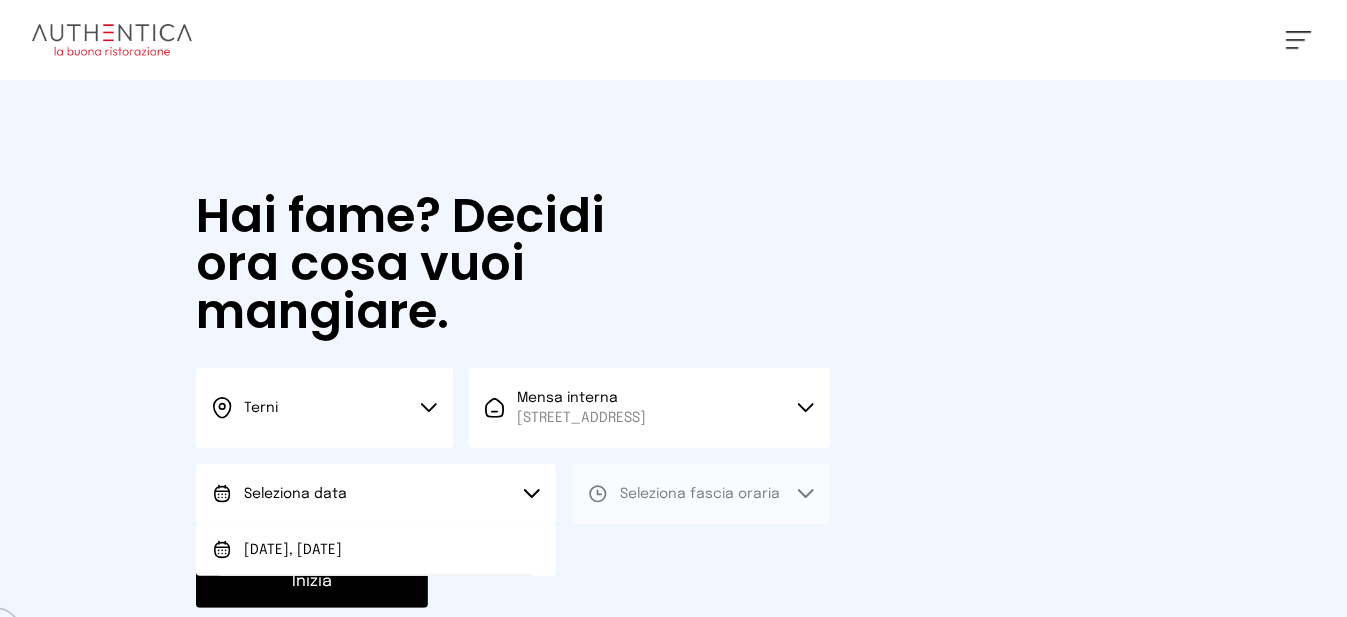 click on "[DATE], [DATE]" at bounding box center [376, 550] 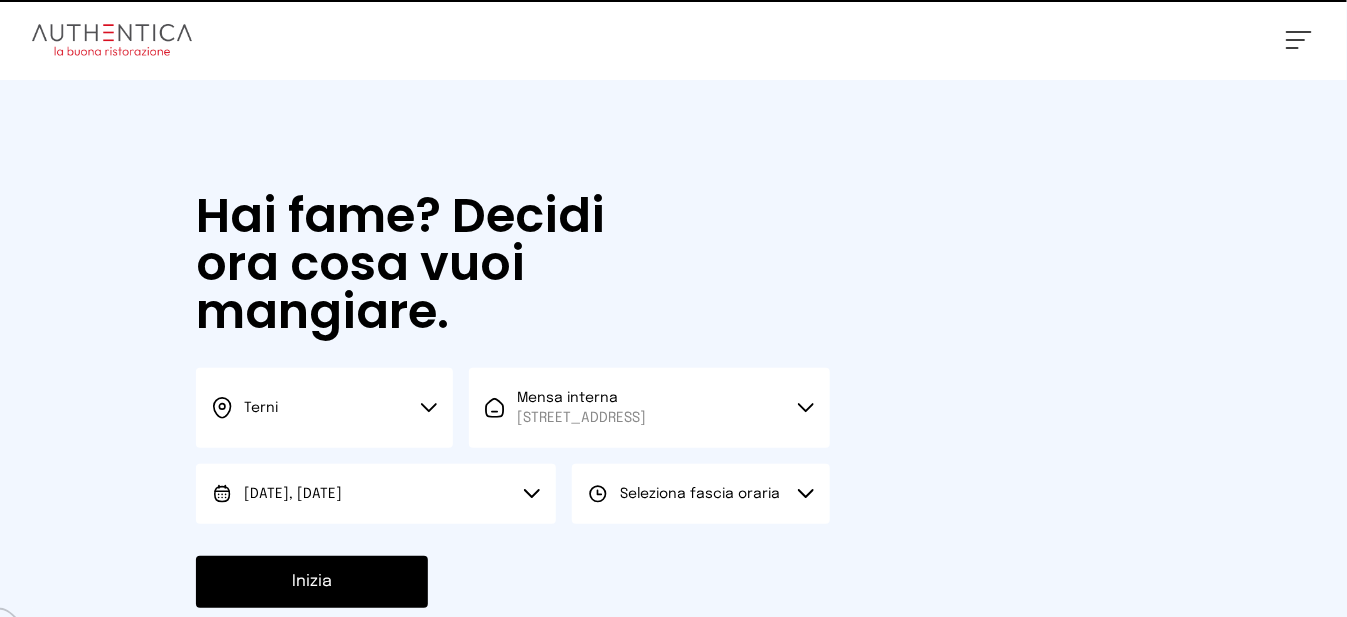 click on "Seleziona fascia oraria" at bounding box center [700, 494] 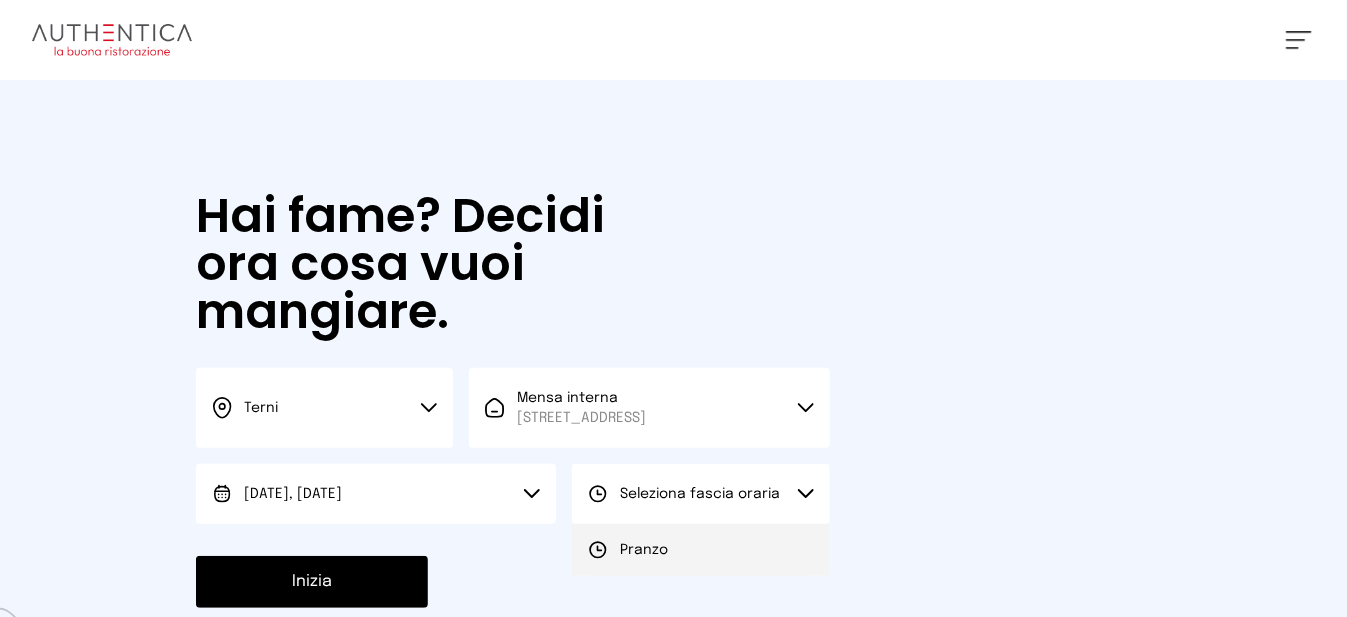 click on "Pranzo" at bounding box center [700, 550] 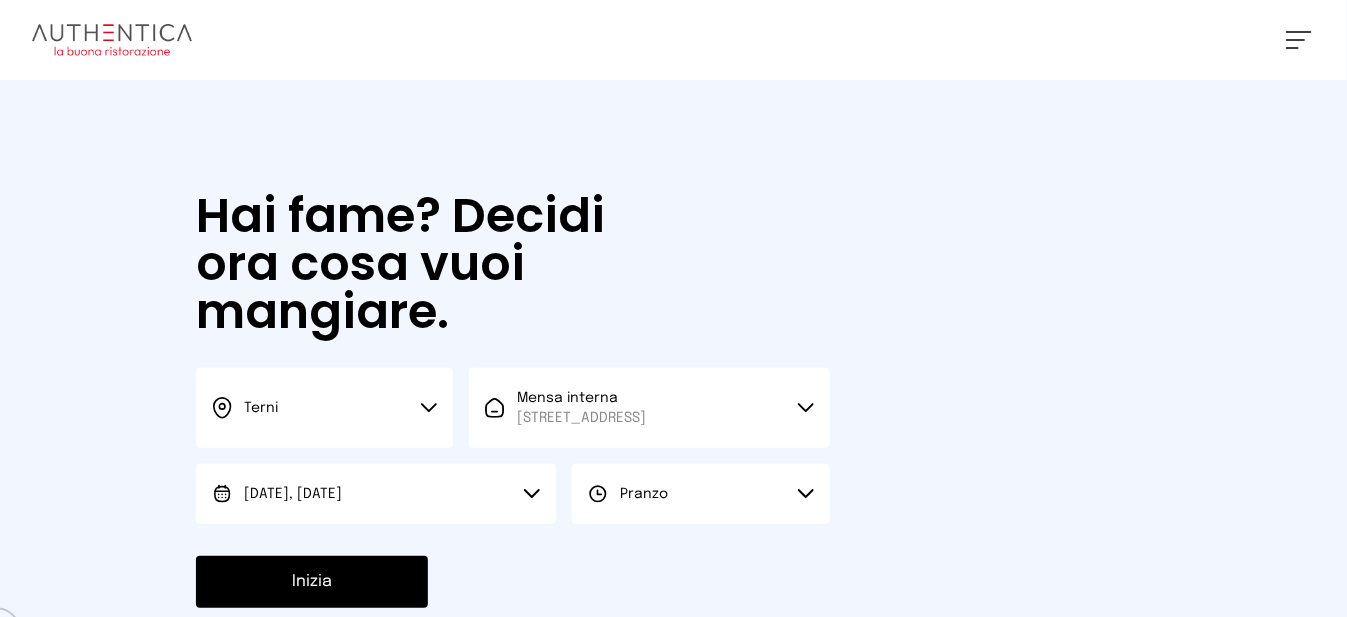 click on "Inizia" at bounding box center (312, 582) 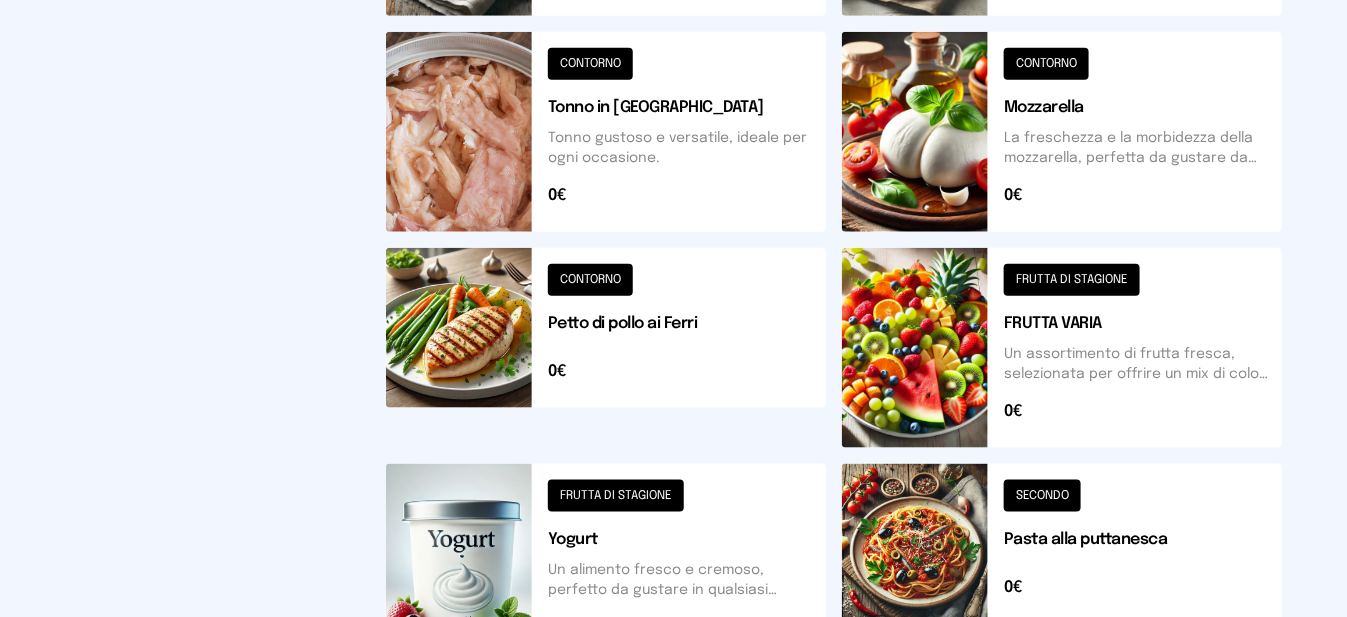 scroll, scrollTop: 800, scrollLeft: 0, axis: vertical 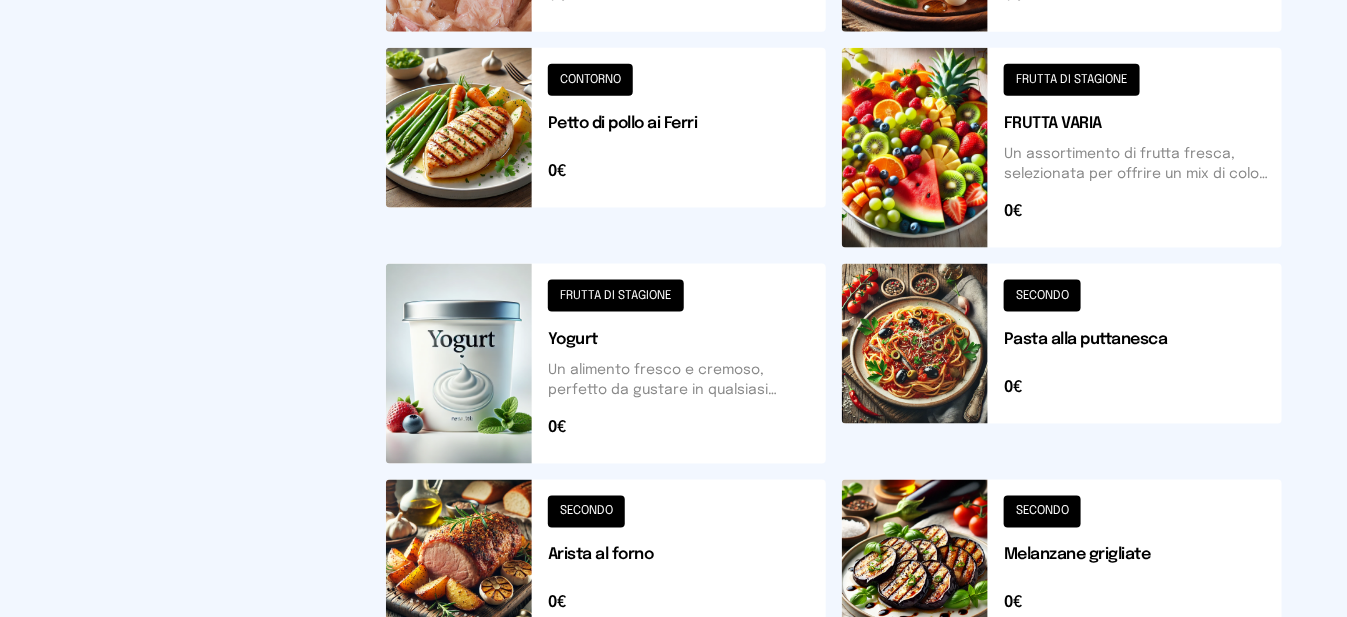click at bounding box center [606, 148] 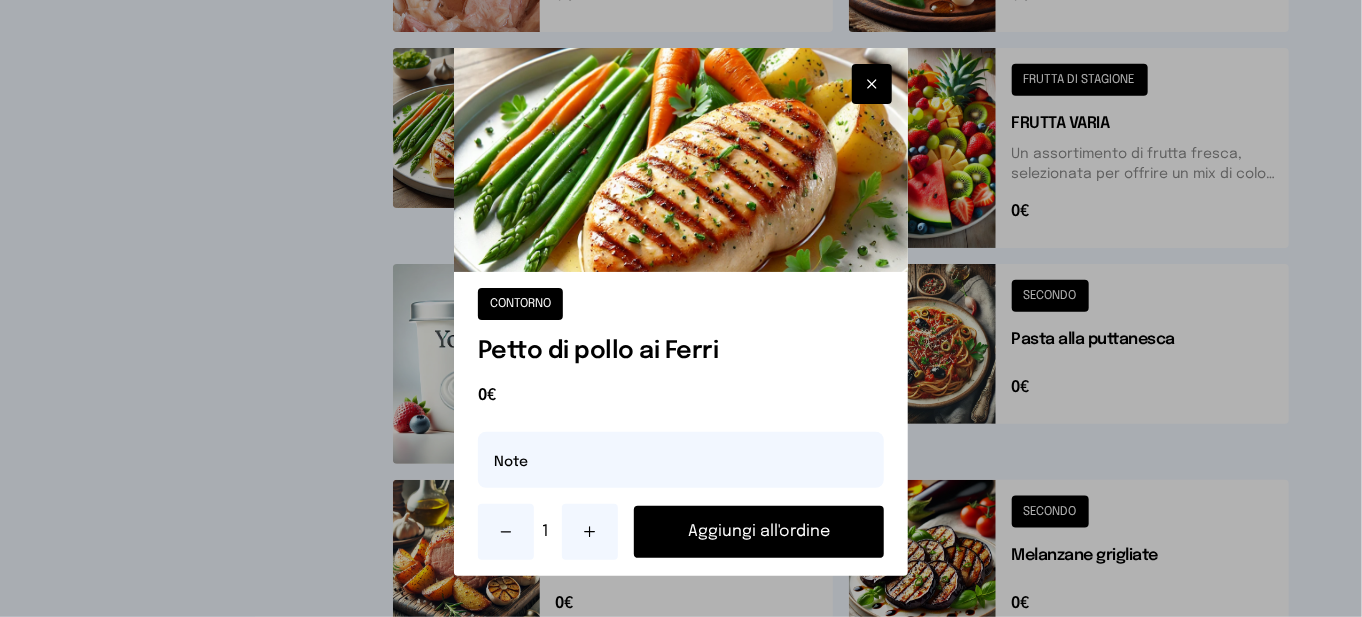 click on "Aggiungi all'ordine" at bounding box center (759, 532) 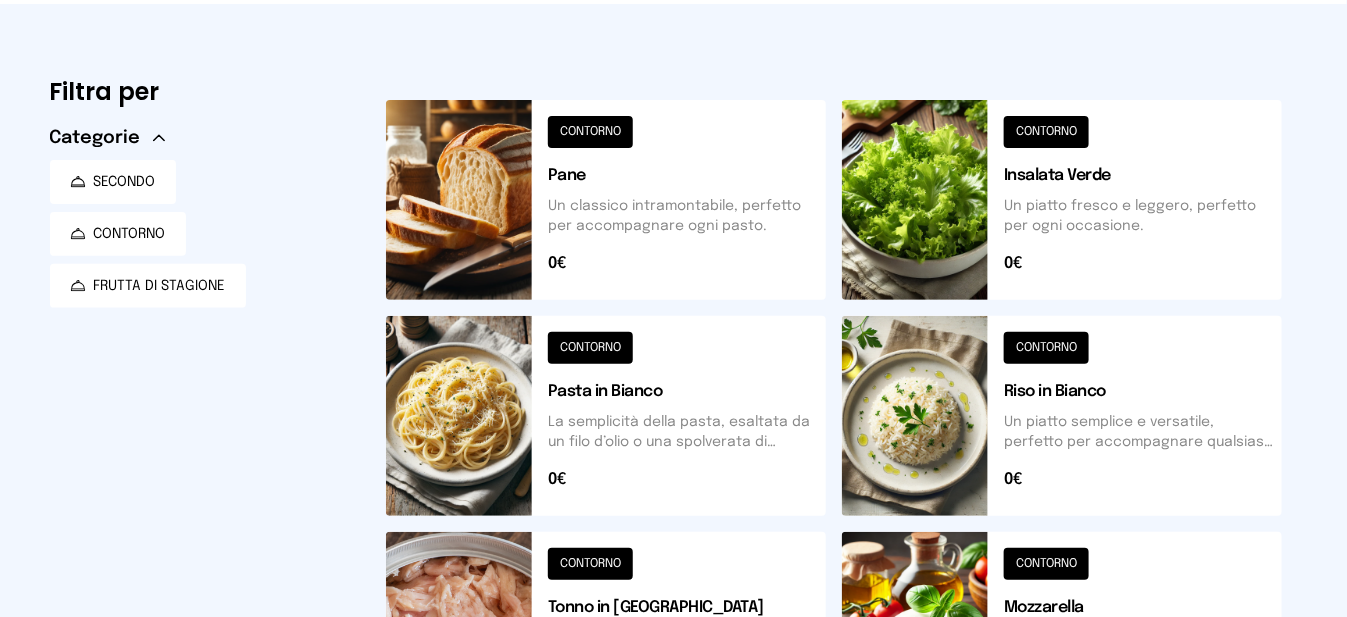scroll, scrollTop: 0, scrollLeft: 0, axis: both 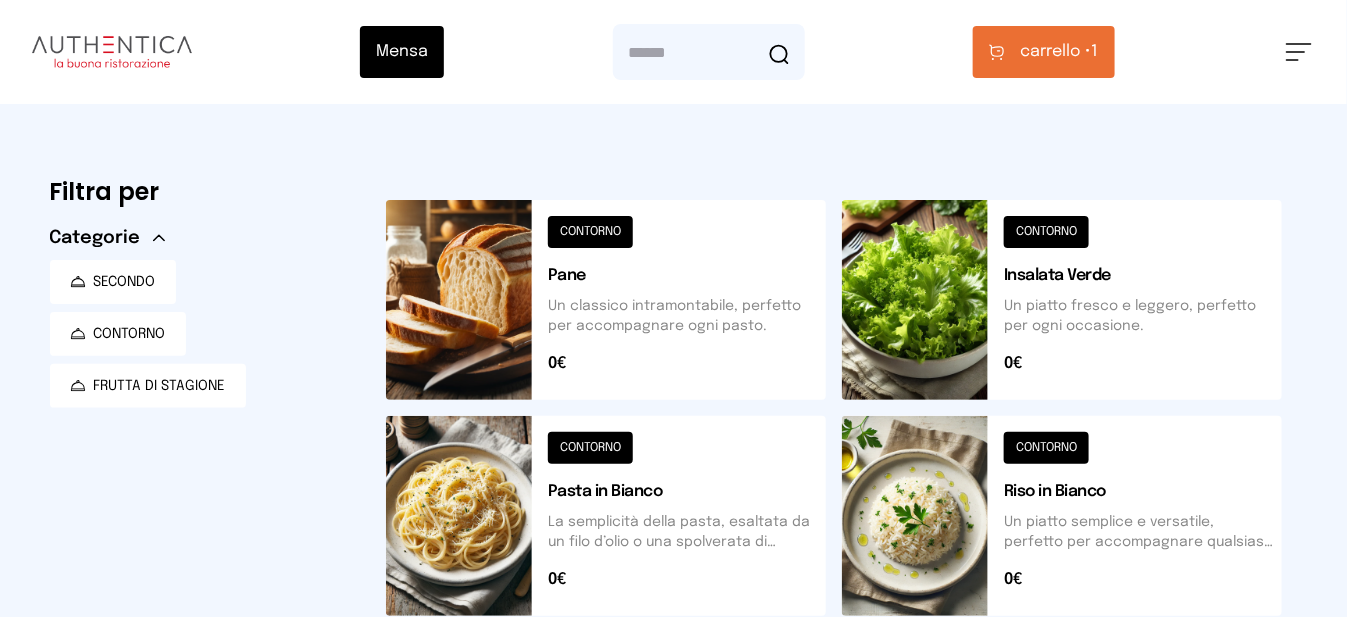 click at bounding box center [1062, 300] 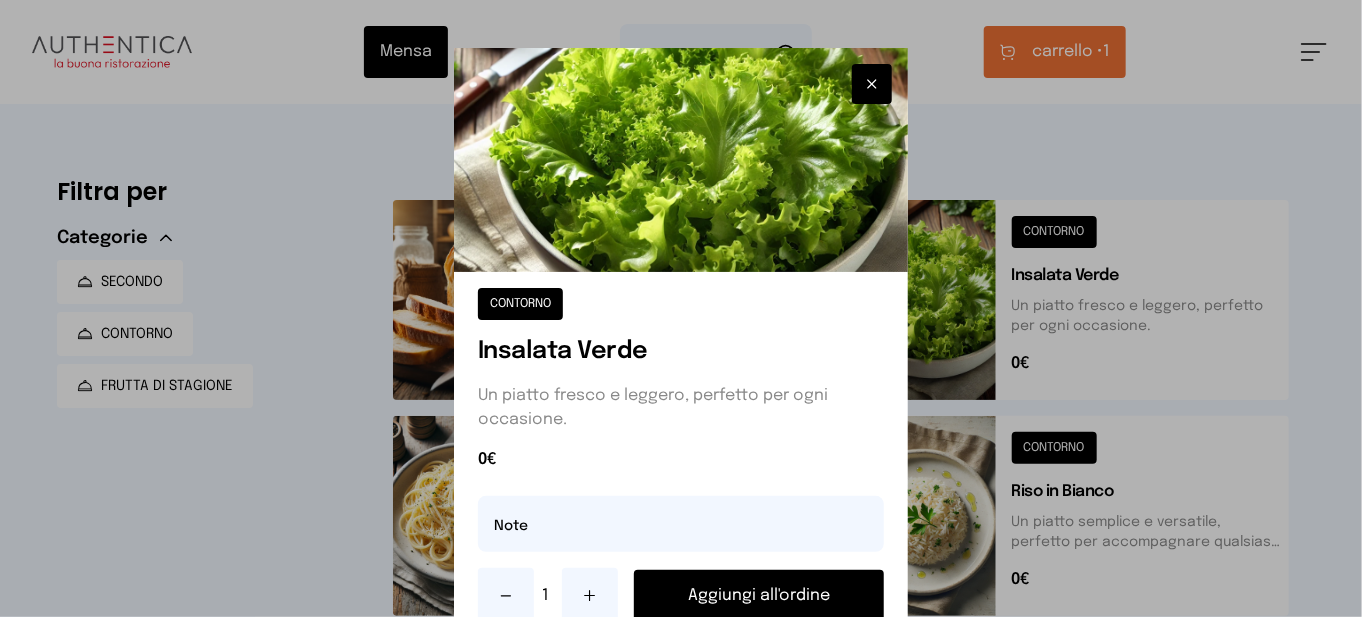 click on "Aggiungi all'ordine" at bounding box center [759, 596] 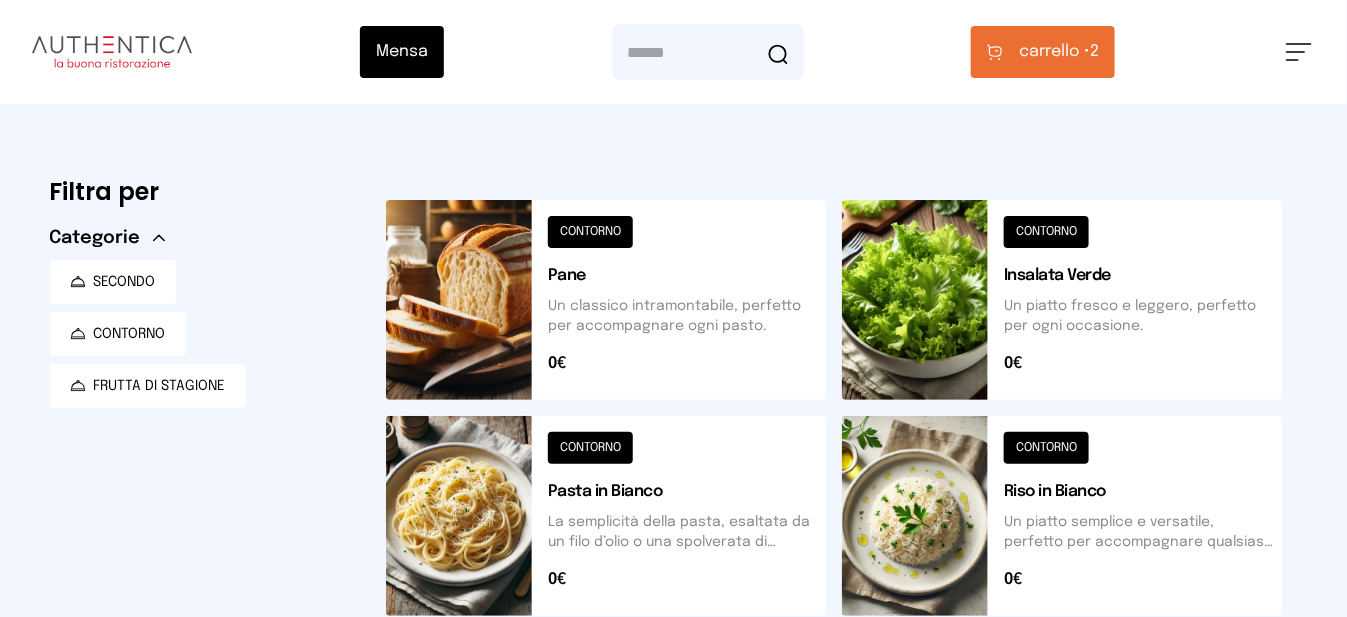 click on "carrello •" at bounding box center (1054, 52) 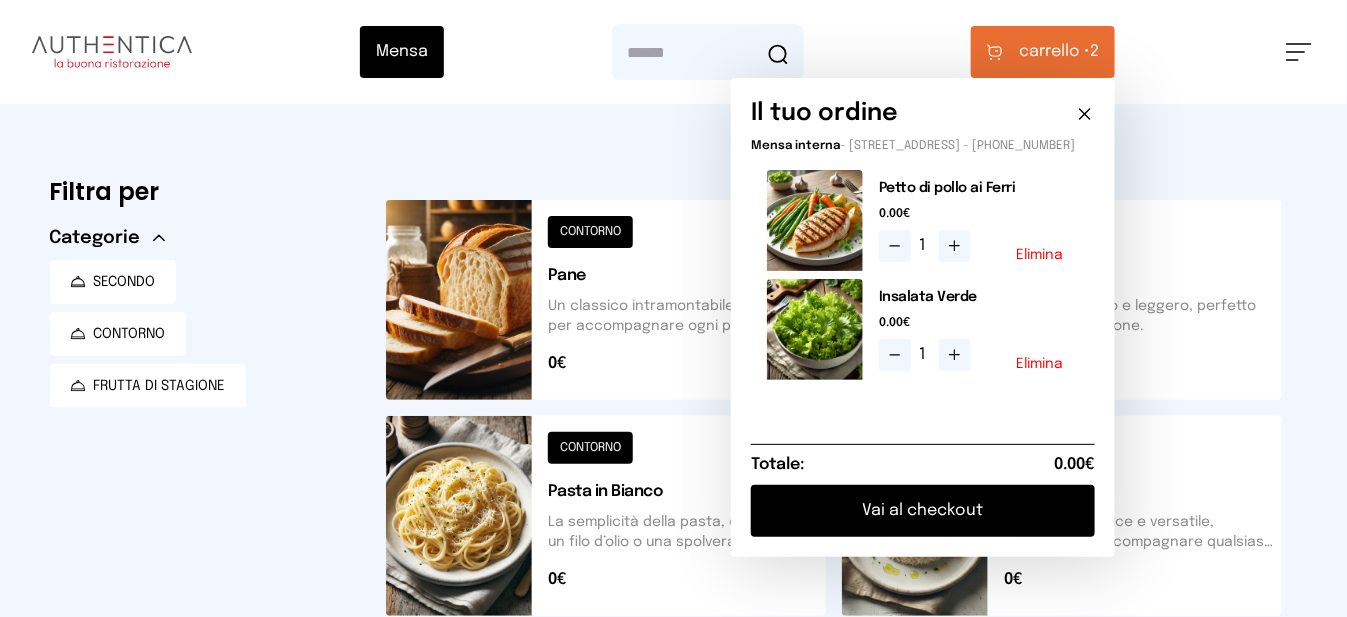 click on "Vai al checkout" at bounding box center (923, 511) 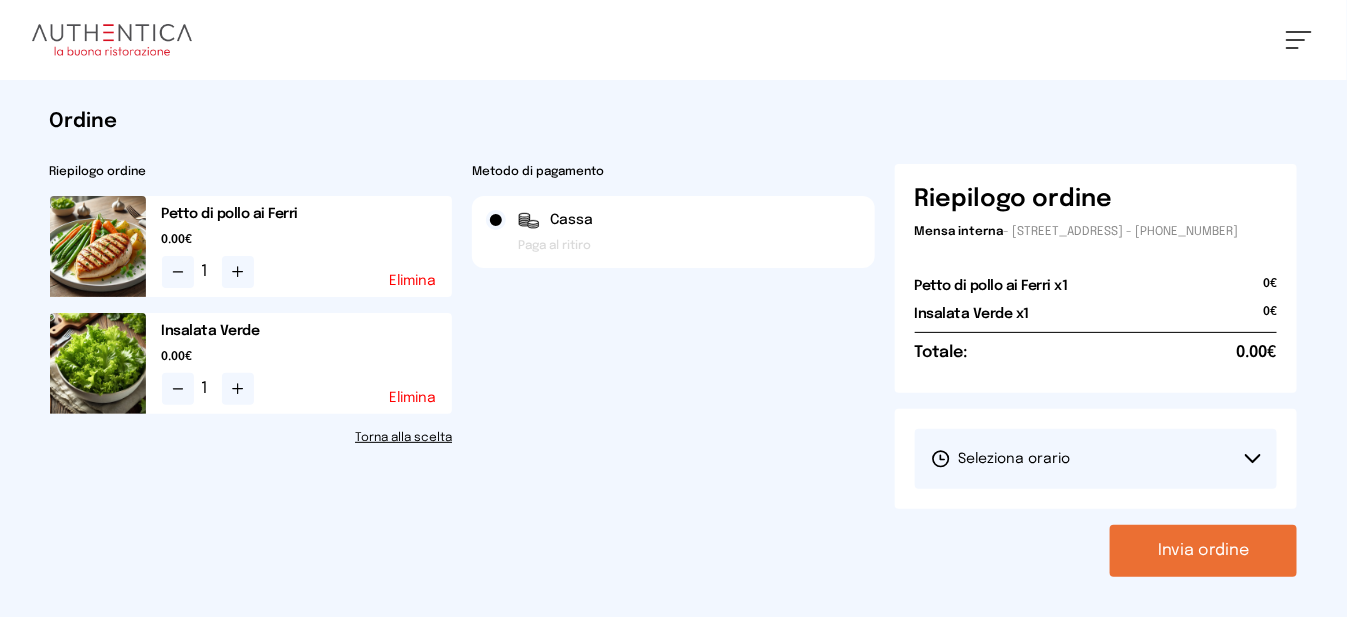click on "[PERSON_NAME] il turno
1° Turno (13:00 -
15:00)" at bounding box center (1096, 459) 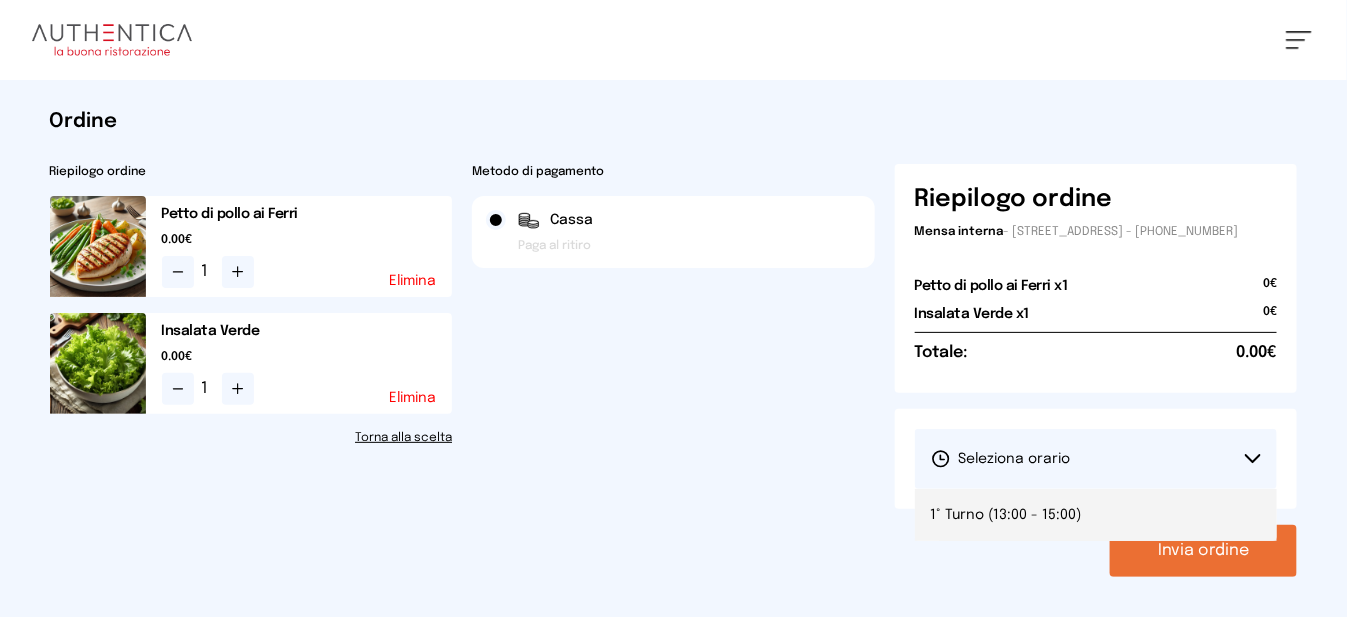 click on "1° Turno (13:00 -
15:00)" at bounding box center [1006, 515] 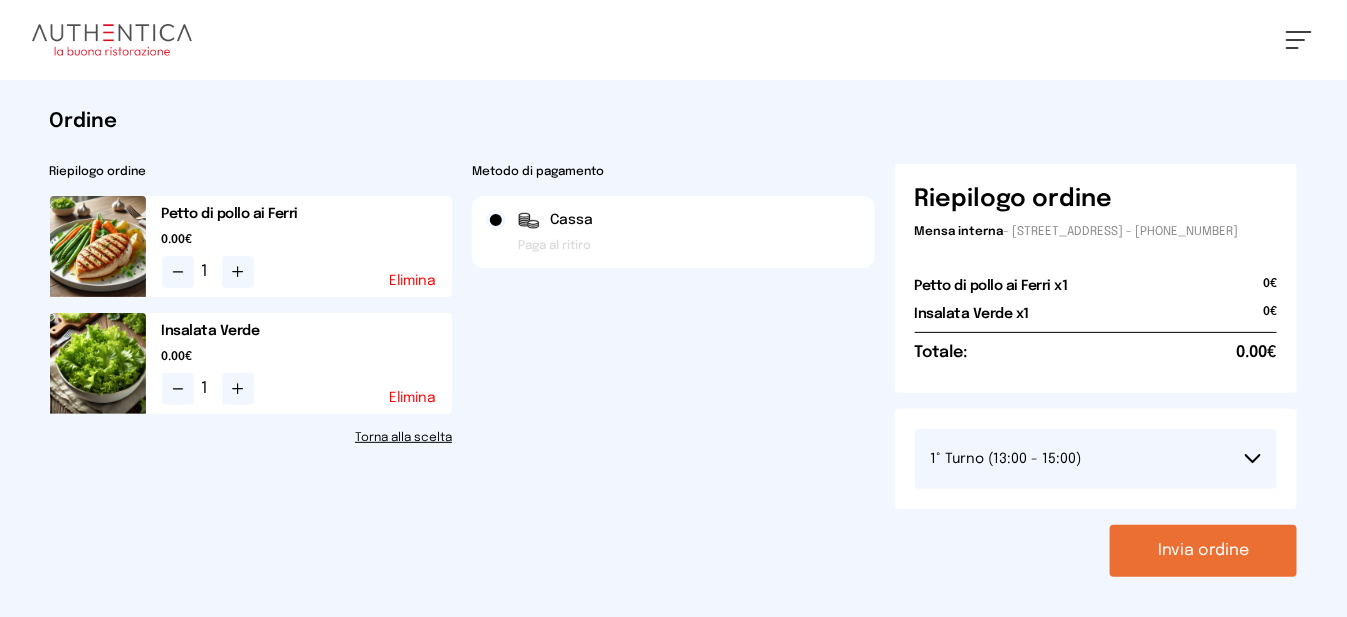 click on "Invia ordine" at bounding box center (1203, 551) 